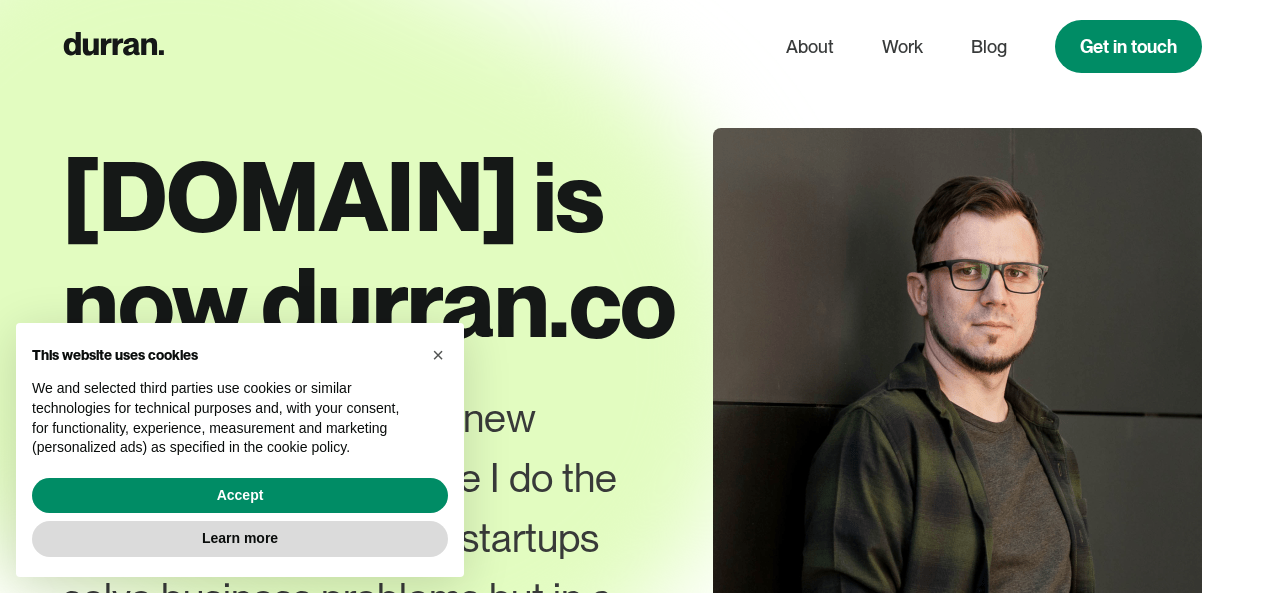 scroll, scrollTop: 0, scrollLeft: 0, axis: both 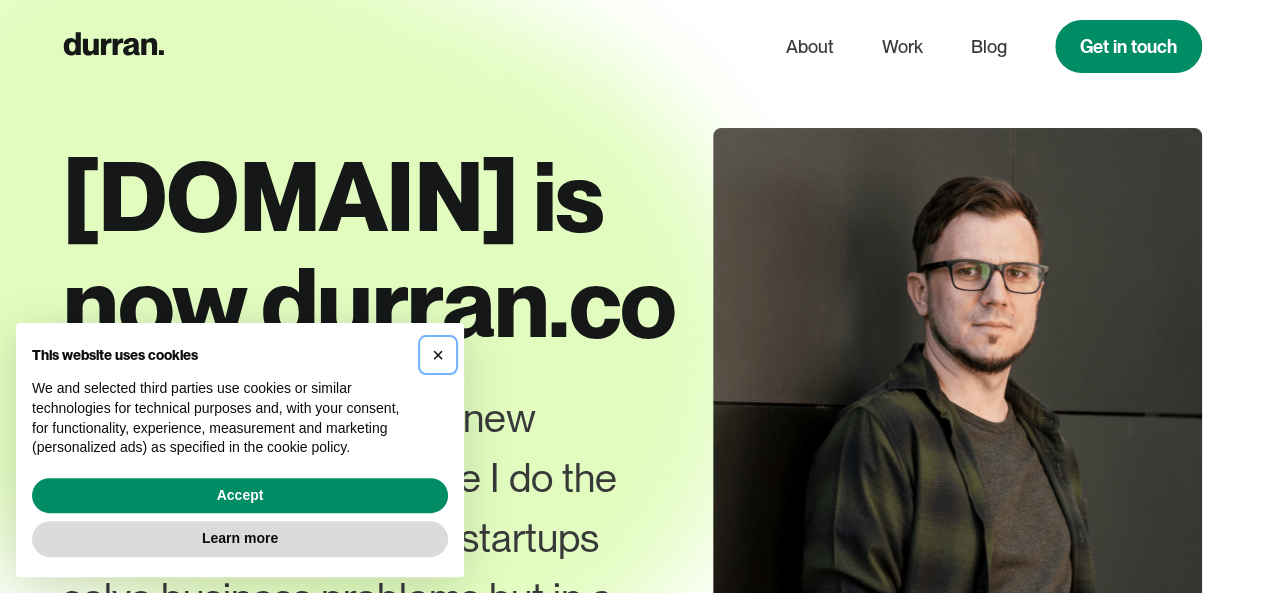 click on "×" at bounding box center [438, 355] 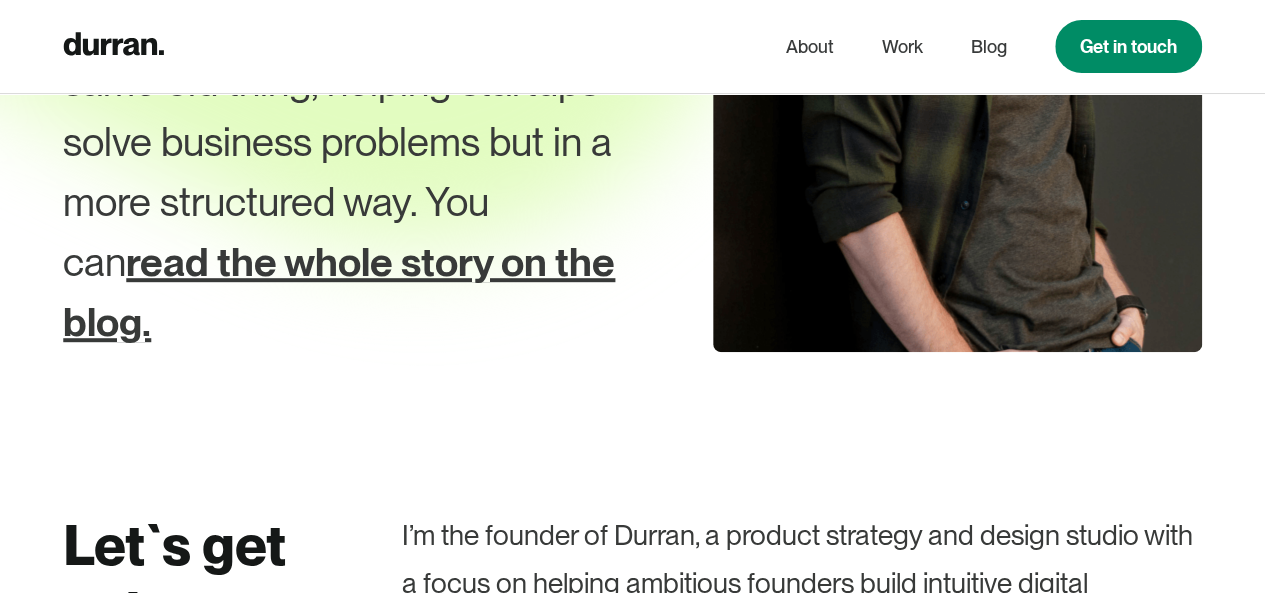 scroll, scrollTop: 500, scrollLeft: 0, axis: vertical 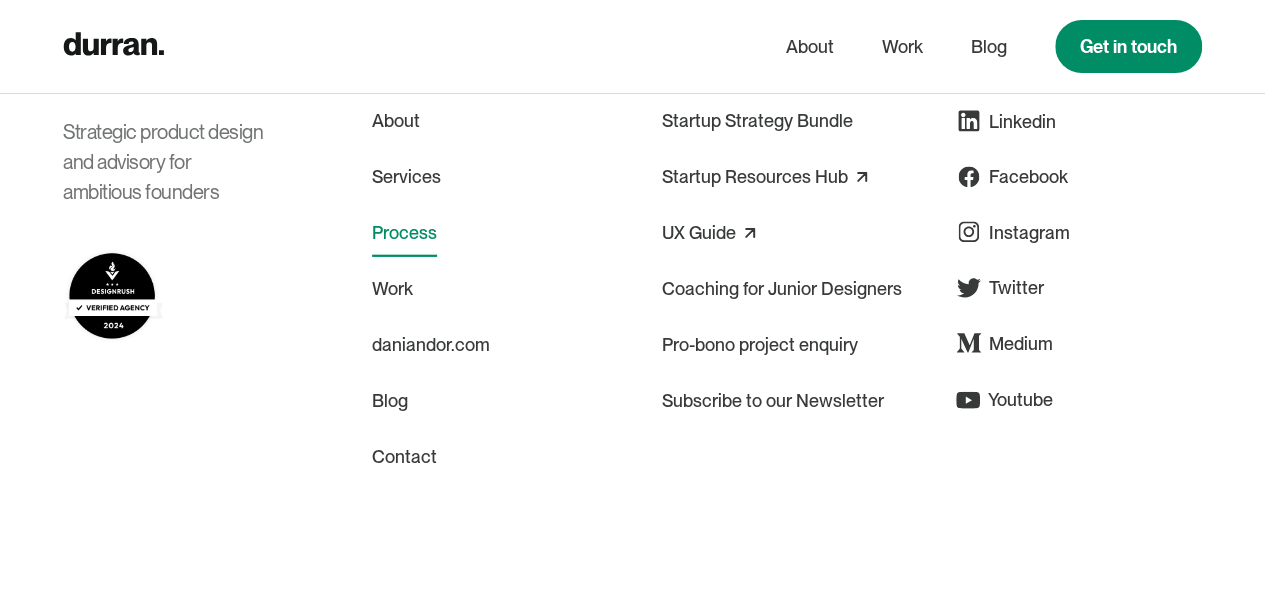 click on "Process" at bounding box center [404, 233] 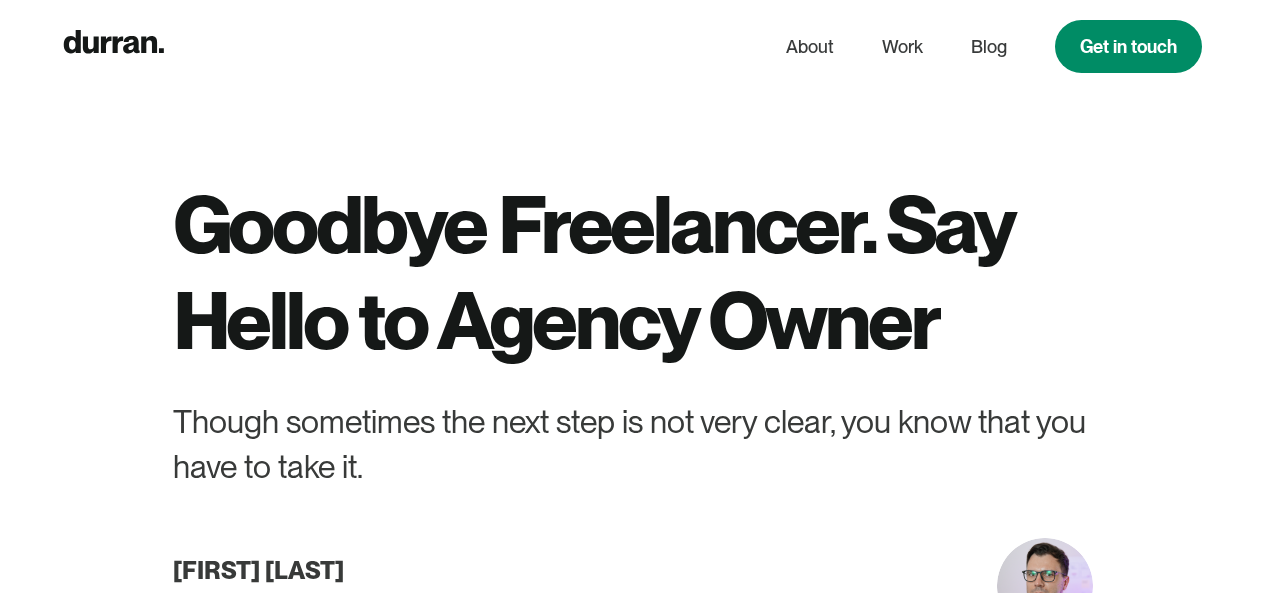 scroll, scrollTop: 0, scrollLeft: 0, axis: both 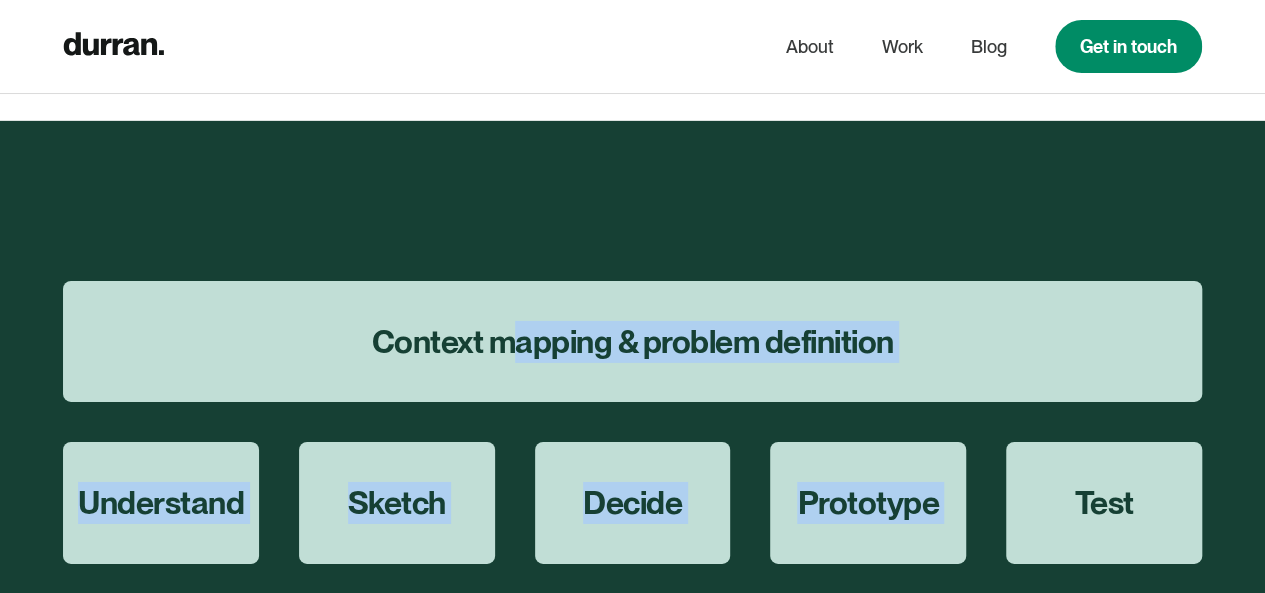drag, startPoint x: 512, startPoint y: 337, endPoint x: 847, endPoint y: 436, distance: 349.3222 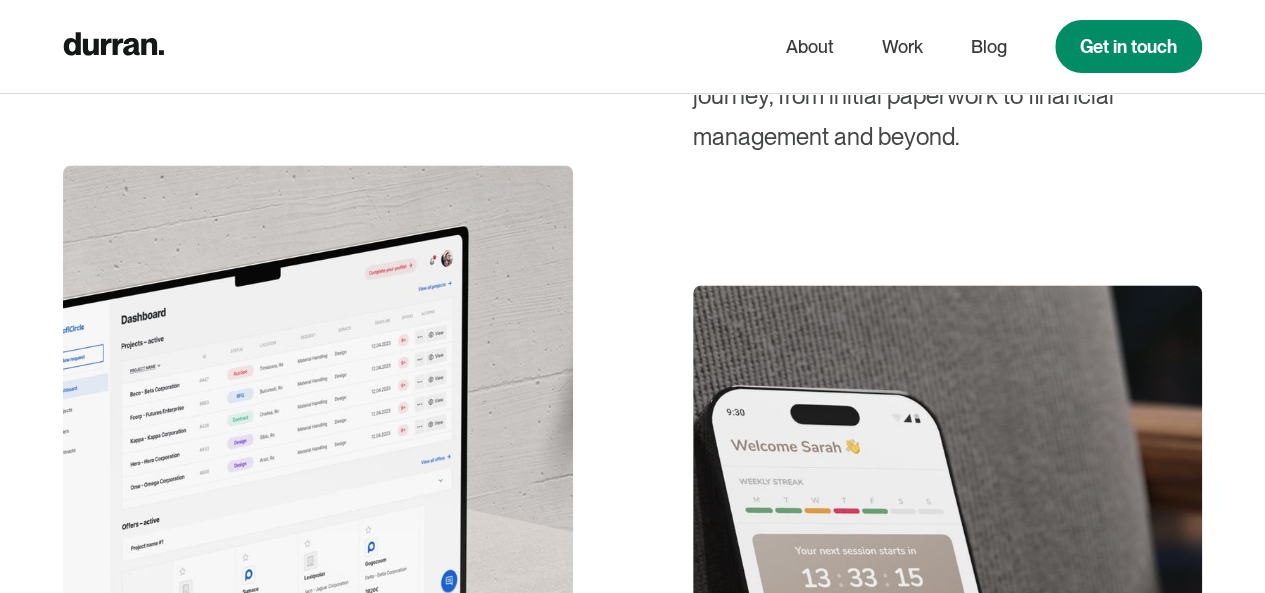 scroll, scrollTop: 9200, scrollLeft: 0, axis: vertical 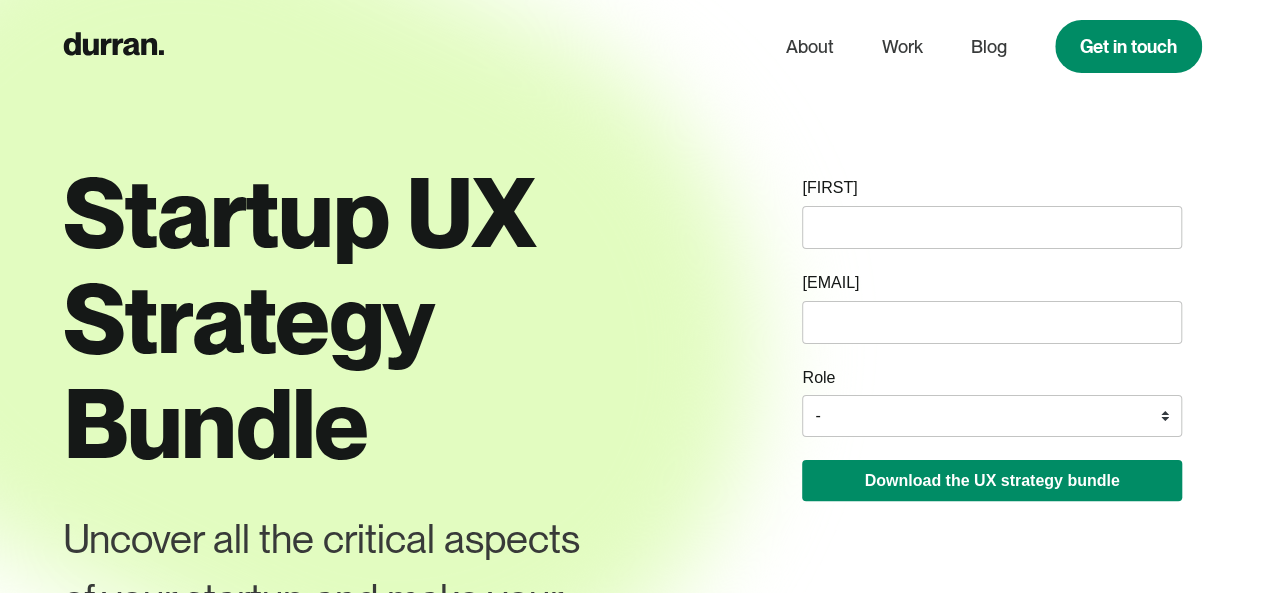 click at bounding box center [991, 227] 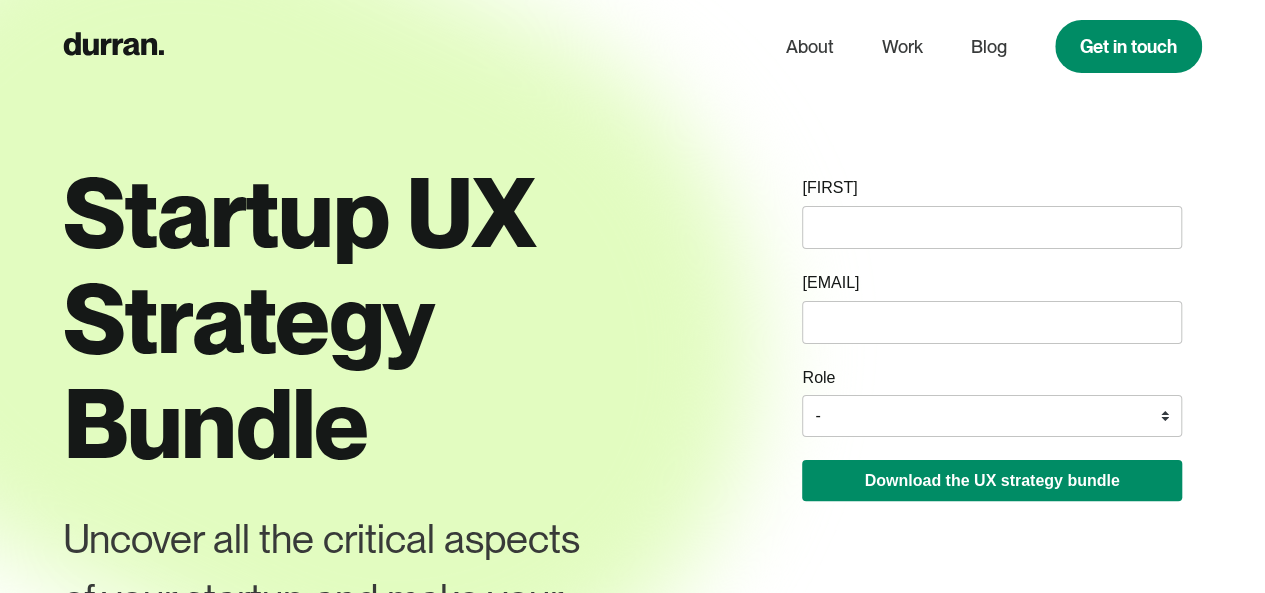 type on "[FIRST]" 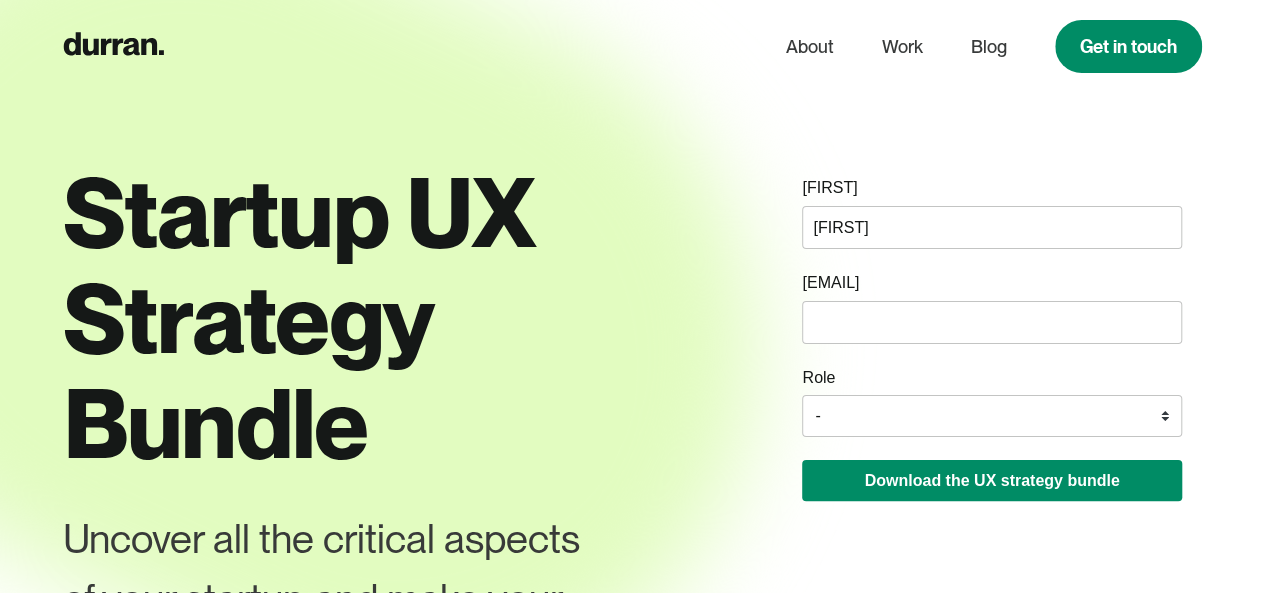 type on "ratheesh_b@geojit.com" 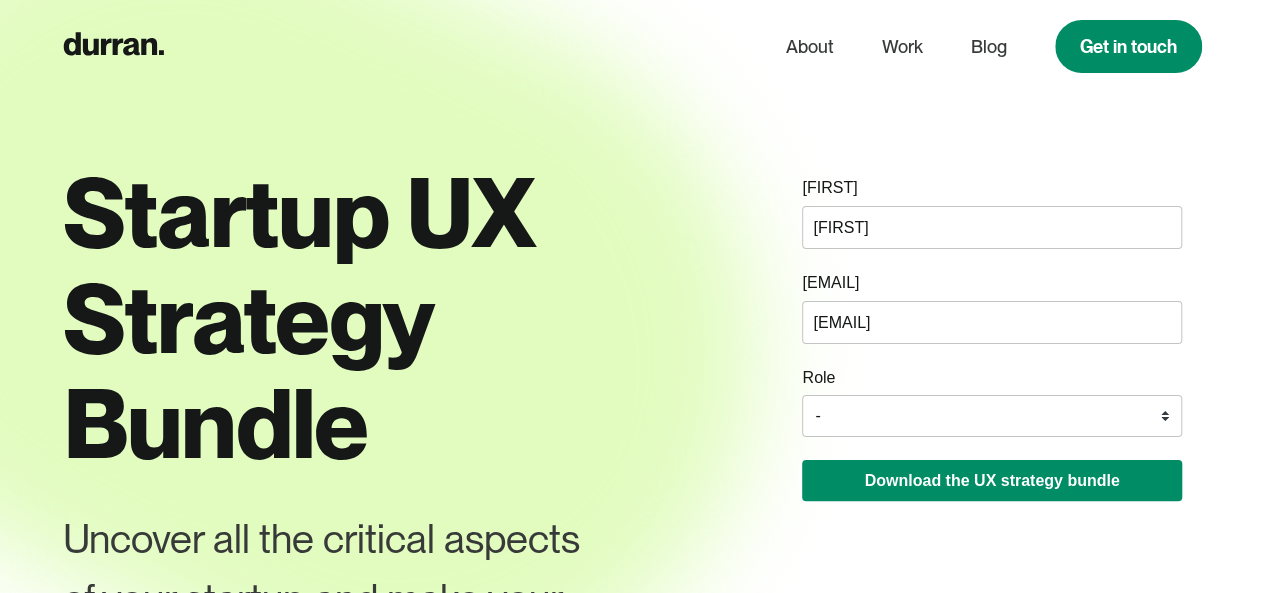 click on "-
Founder / Co-founder
C-suite / VP / Manager
Designer
Developer
Other" at bounding box center (991, 416) 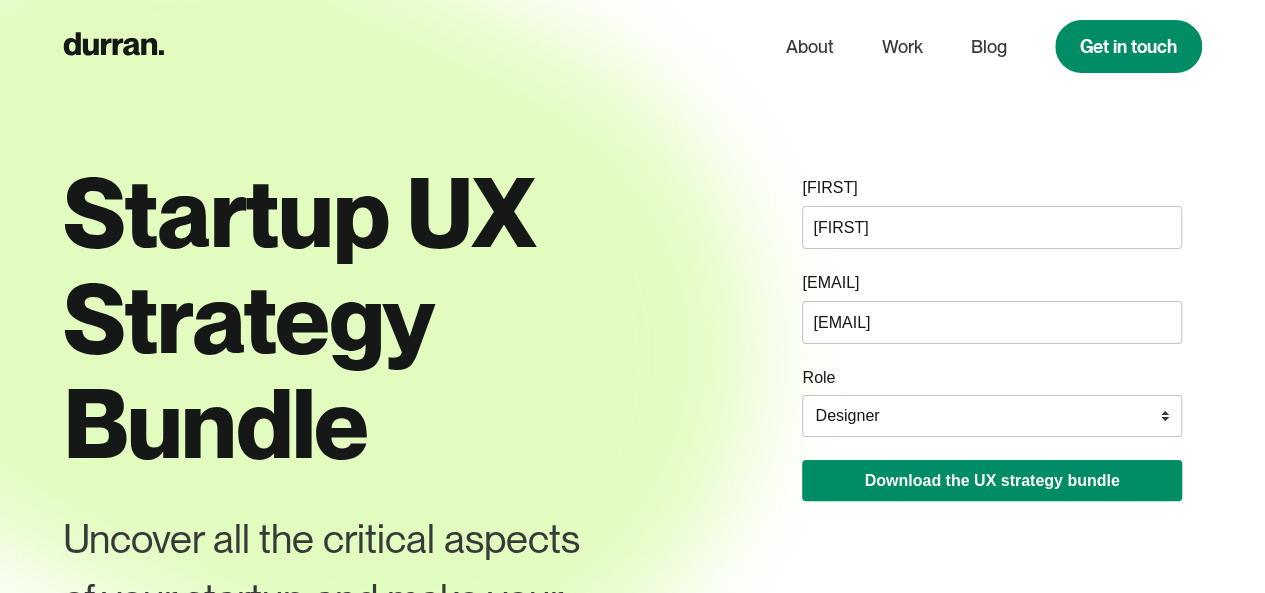 click on "-
Founder / Co-founder
C-suite / VP / Manager
Designer
Developer
Other" at bounding box center [991, 416] 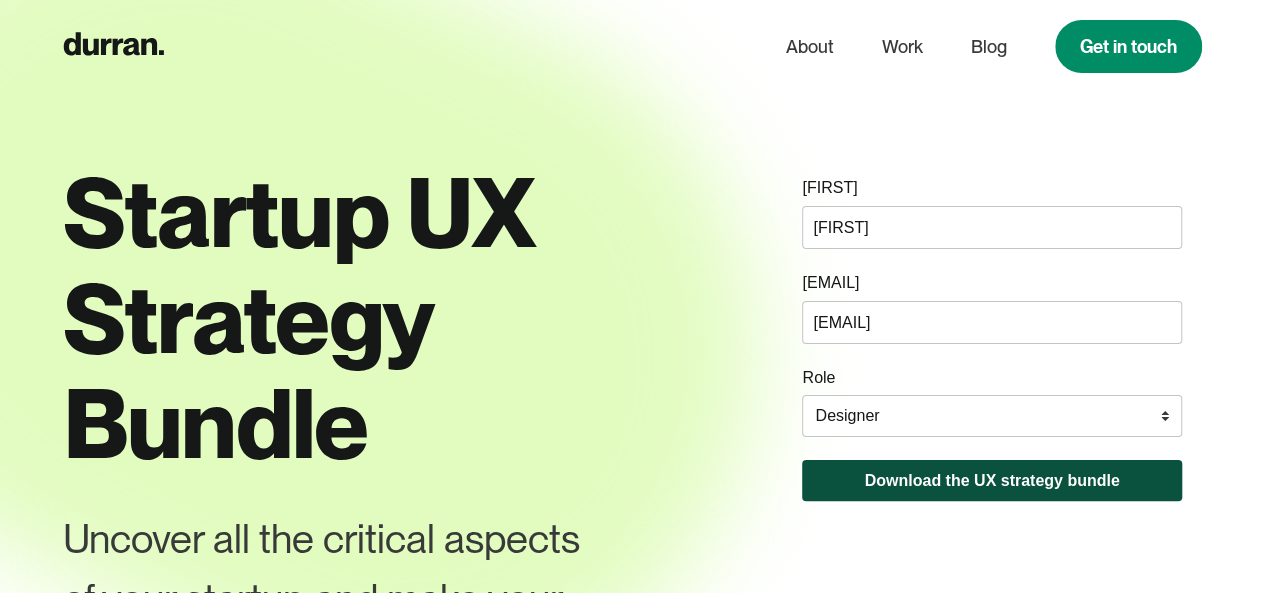click on "Download the UX strategy bundle" at bounding box center (991, 480) 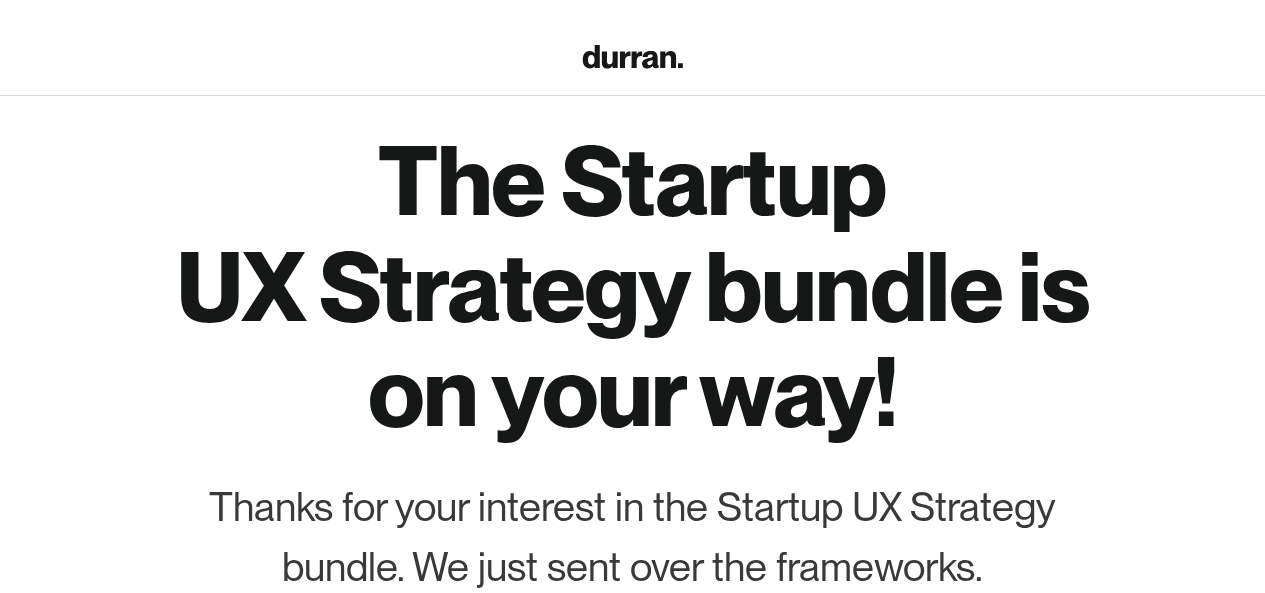 scroll, scrollTop: 0, scrollLeft: 0, axis: both 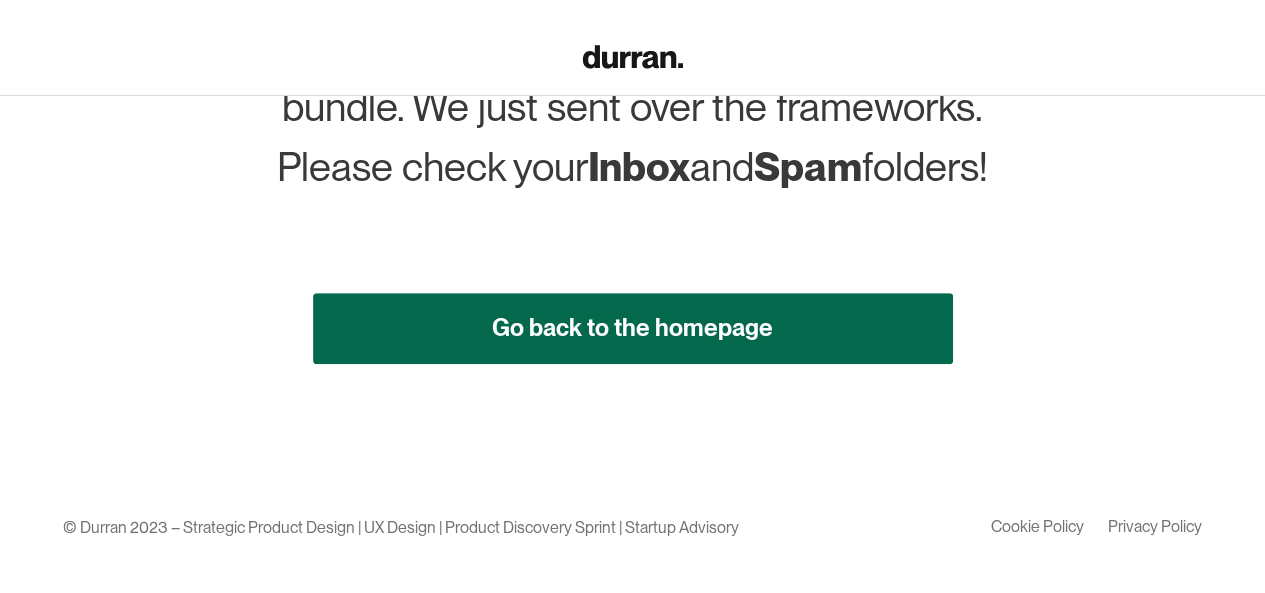 click on "Go back to the homepage" at bounding box center [633, 328] 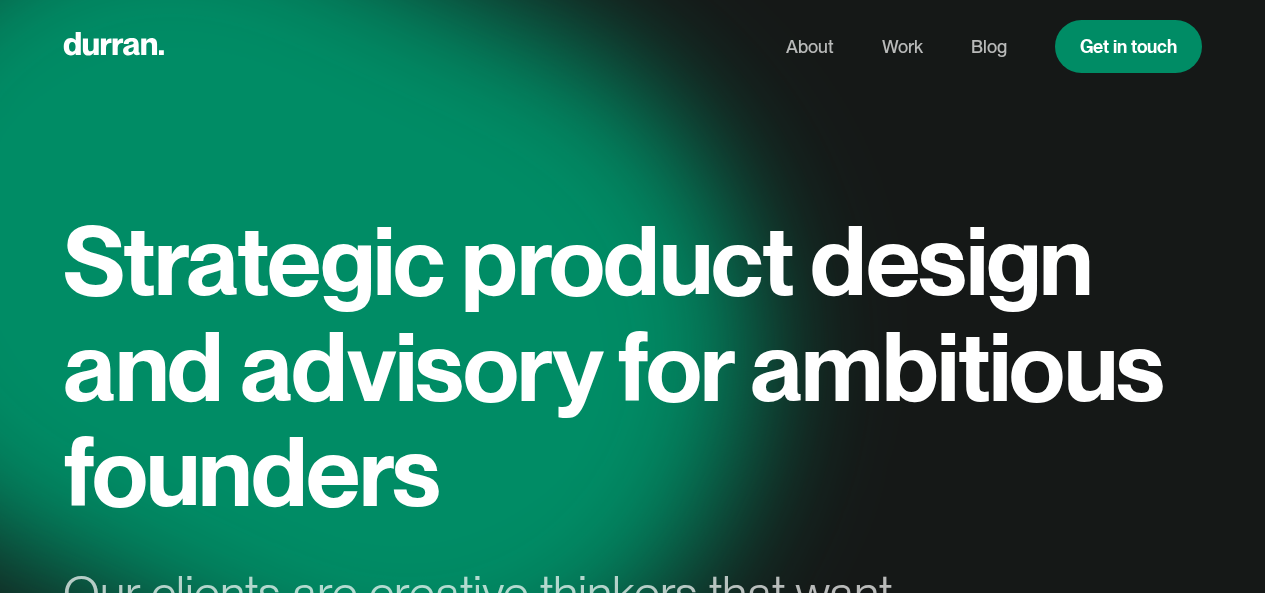 scroll, scrollTop: 0, scrollLeft: 0, axis: both 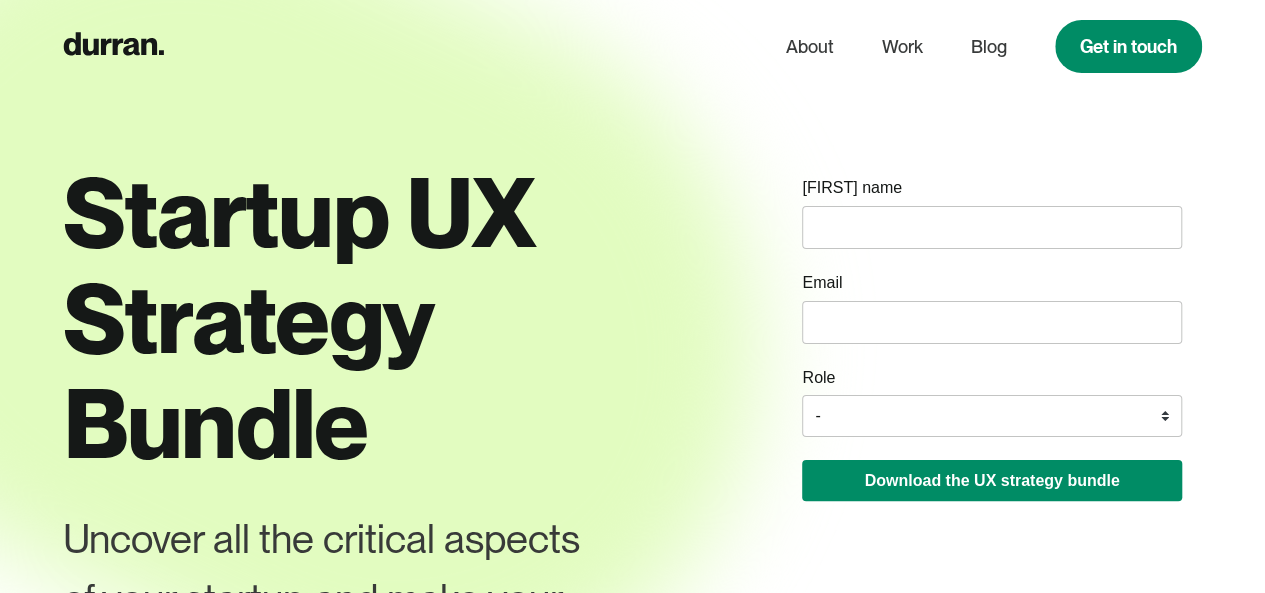click at bounding box center (991, 227) 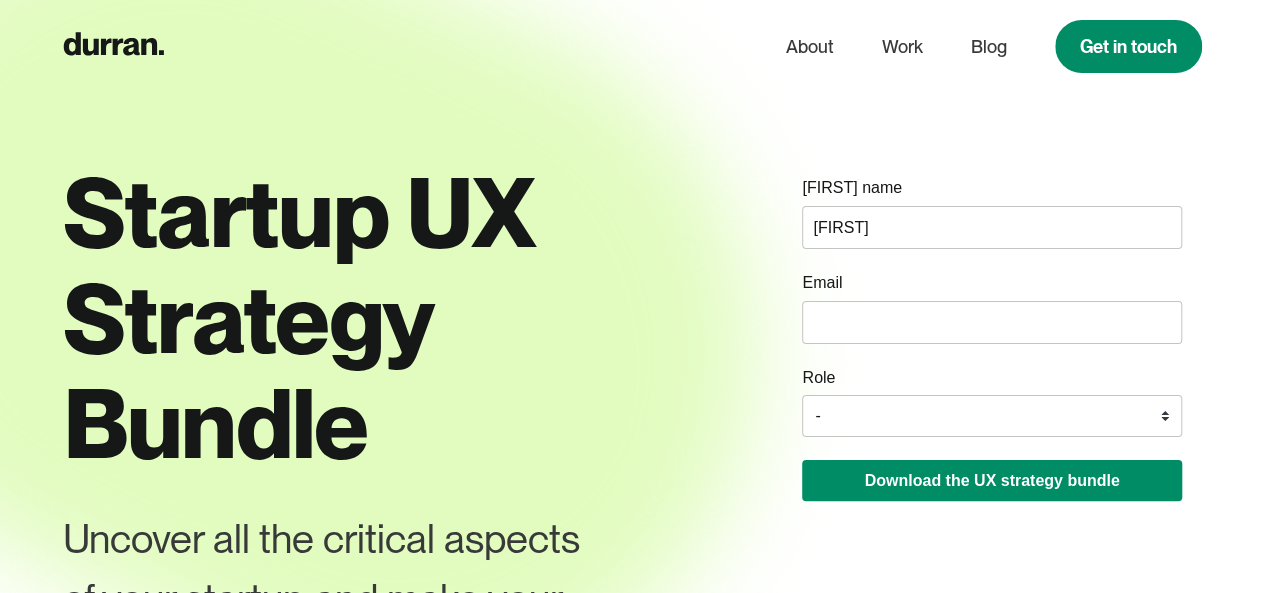 type on "ratheesh_b@[EXAMPLE.COM]" 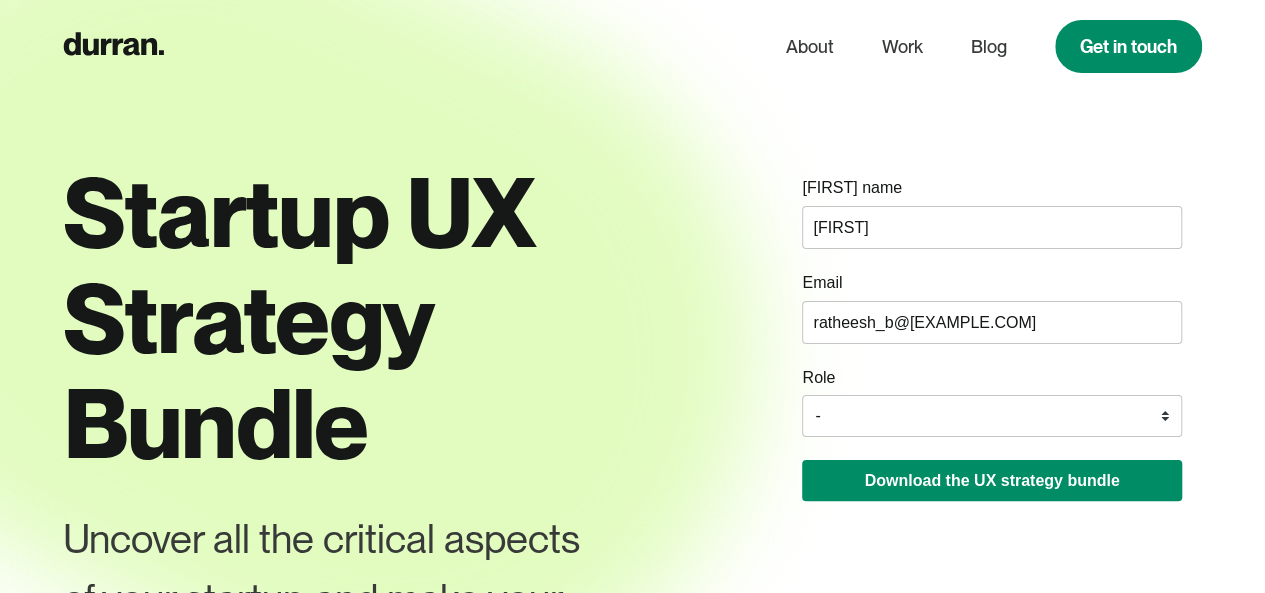 drag, startPoint x: 1074, startPoint y: 325, endPoint x: 785, endPoint y: 325, distance: 289 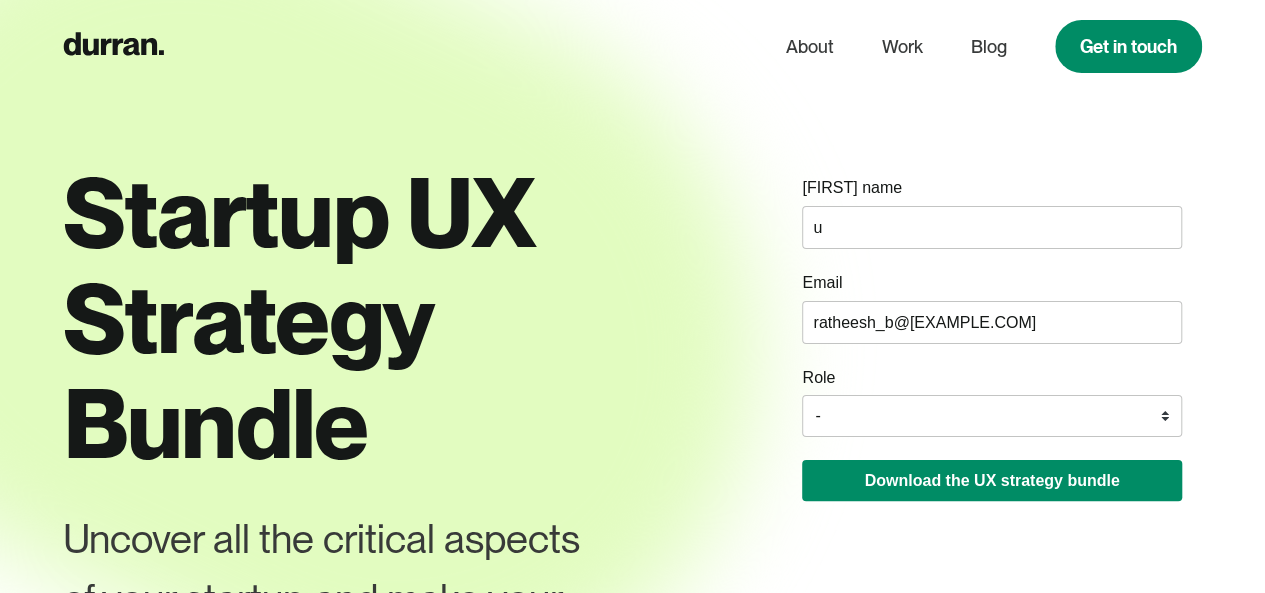 type on "u" 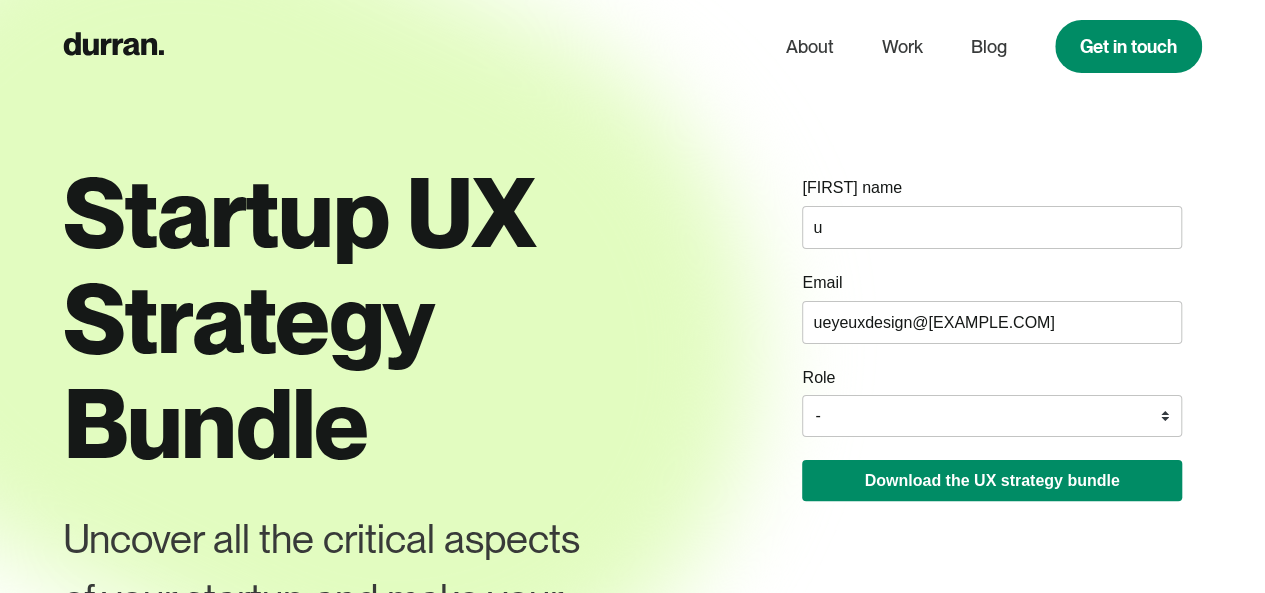 type on "ueyeuxdesign@[EXAMPLE.COM]" 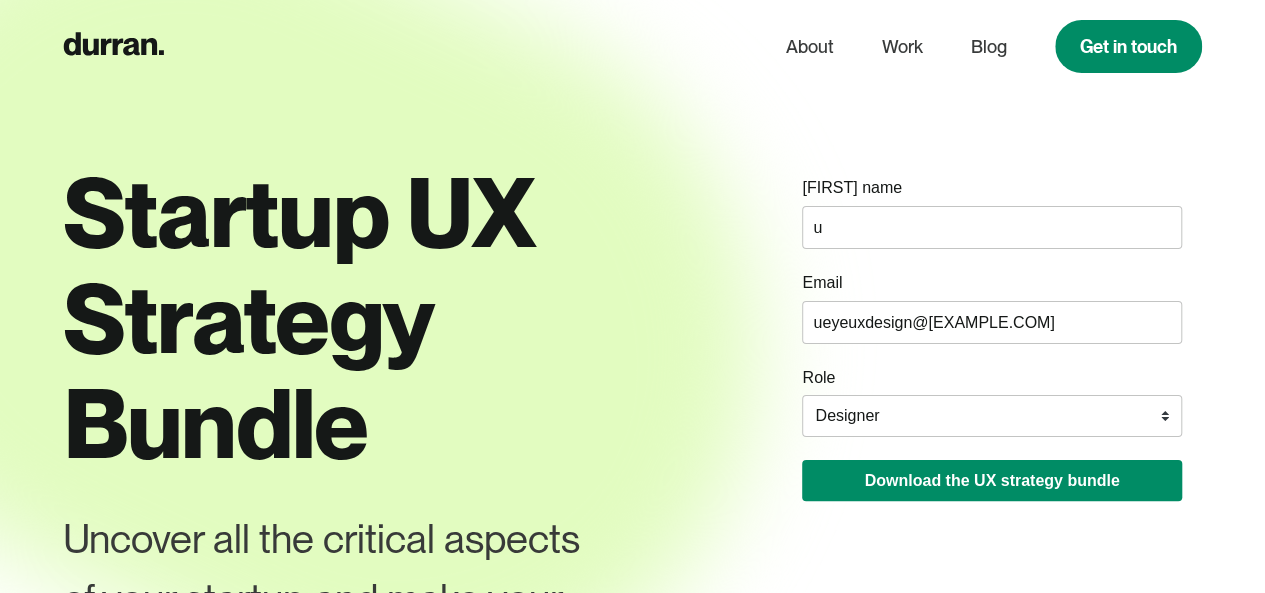 click on "-
Founder / Co-founder
C-suite / VP / Manager
Designer
Developer
Other" at bounding box center (991, 416) 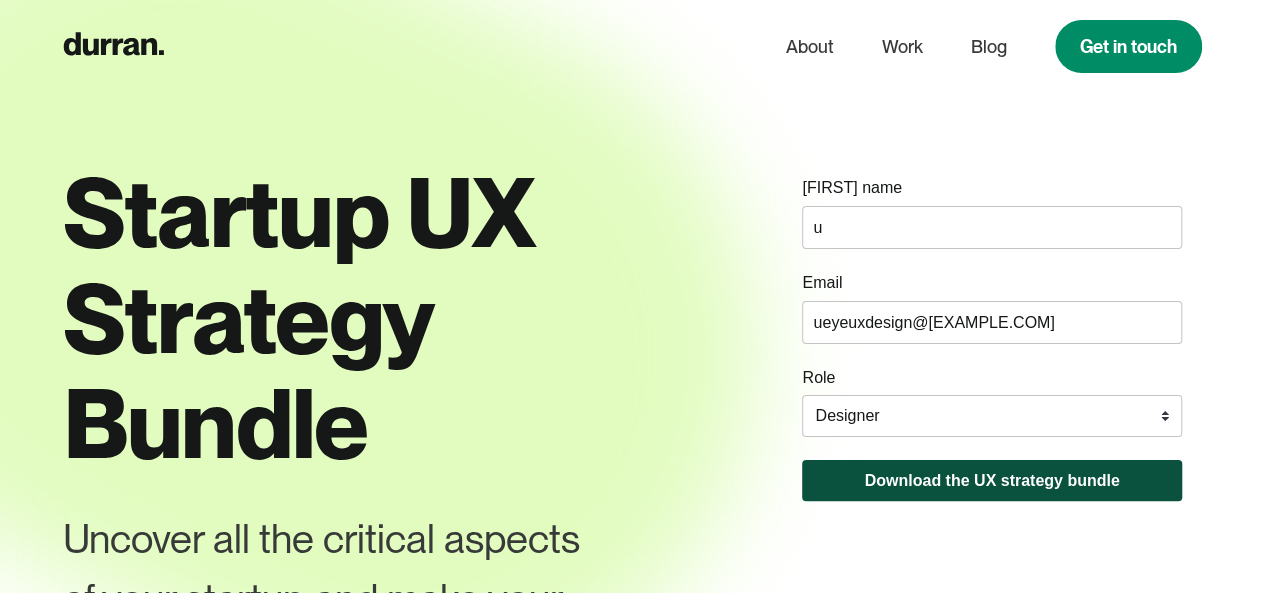 click on "Download the UX strategy bundle" at bounding box center [991, 480] 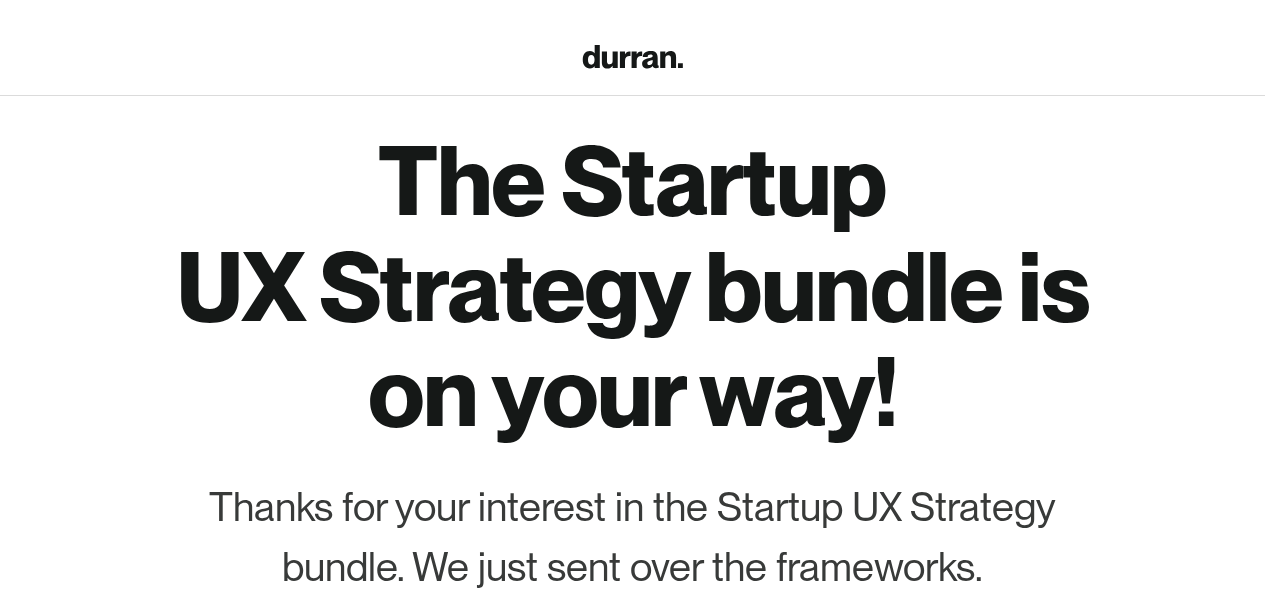 scroll, scrollTop: 0, scrollLeft: 0, axis: both 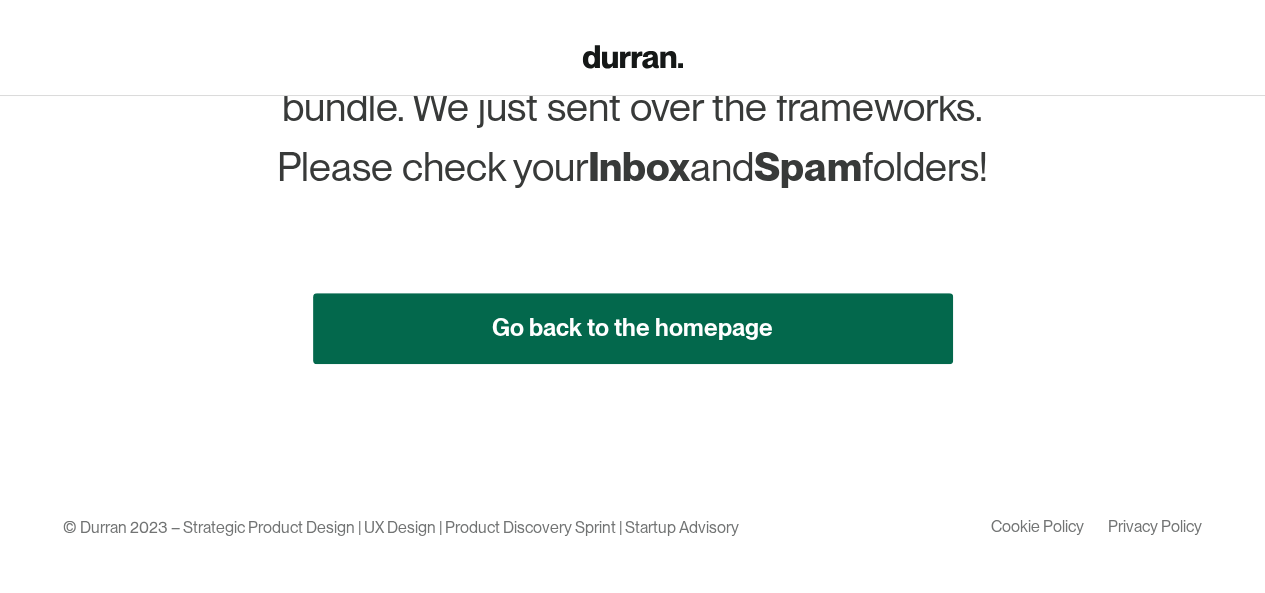 click on "Go back to the homepage" at bounding box center [633, 328] 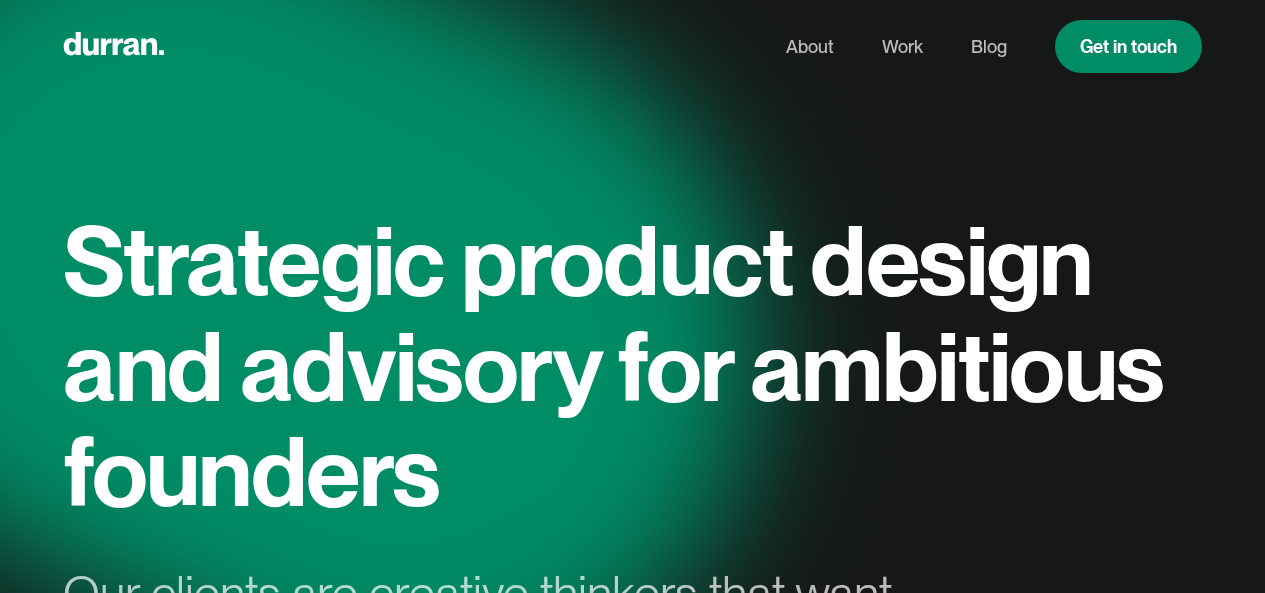 scroll, scrollTop: 0, scrollLeft: 0, axis: both 